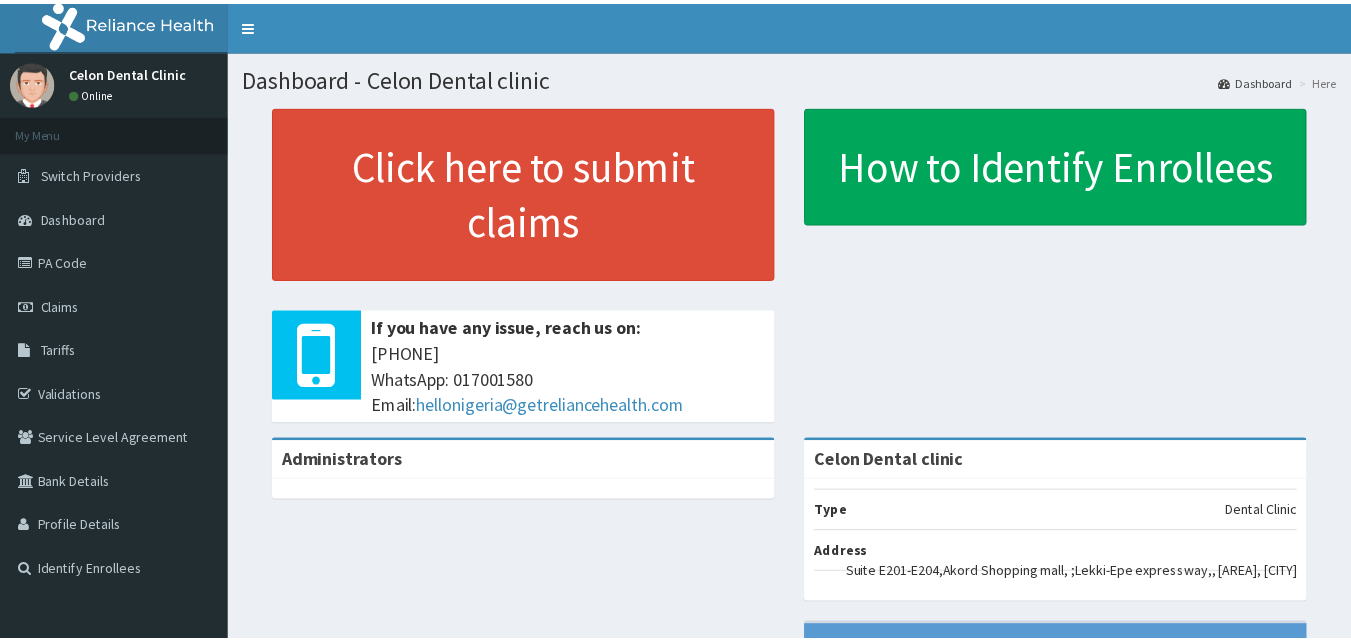scroll, scrollTop: 0, scrollLeft: 0, axis: both 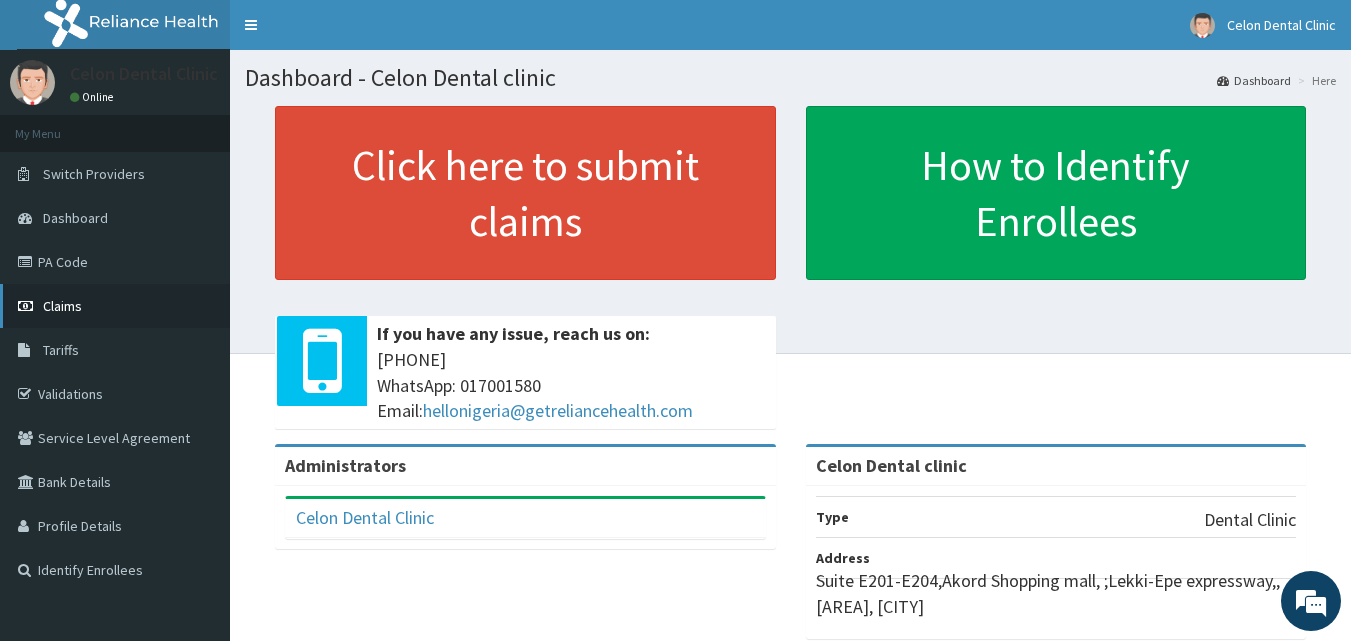 click on "Claims" at bounding box center [62, 306] 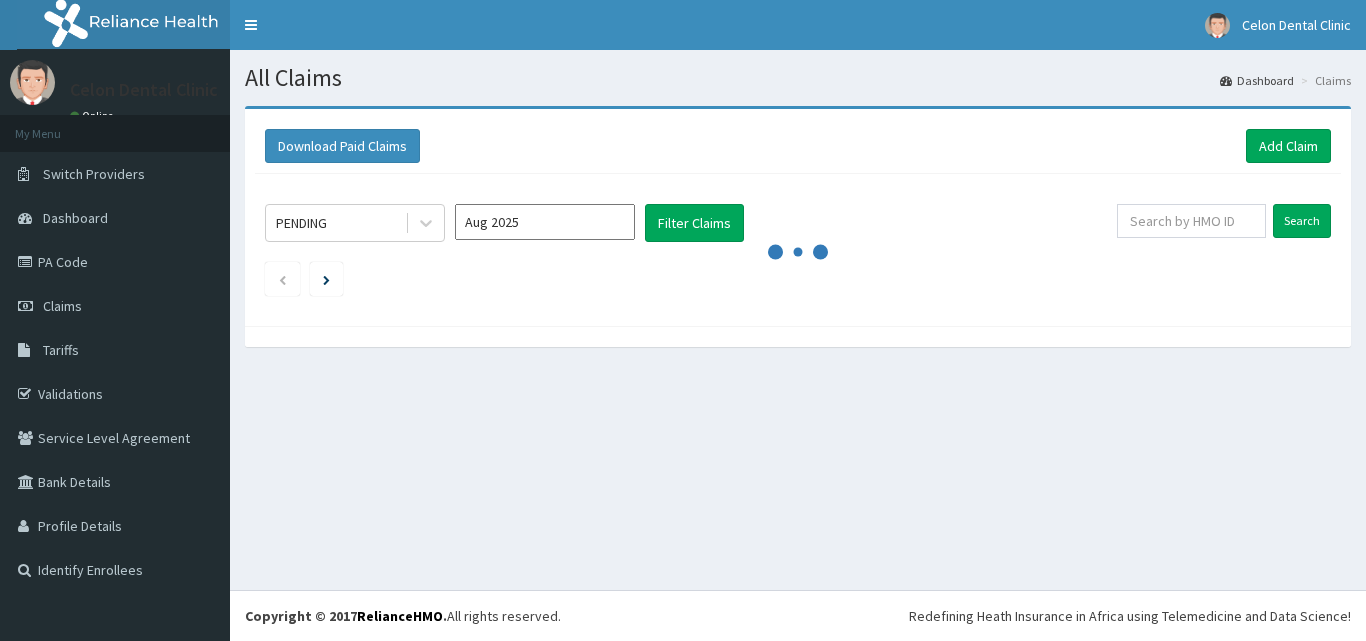 scroll, scrollTop: 0, scrollLeft: 0, axis: both 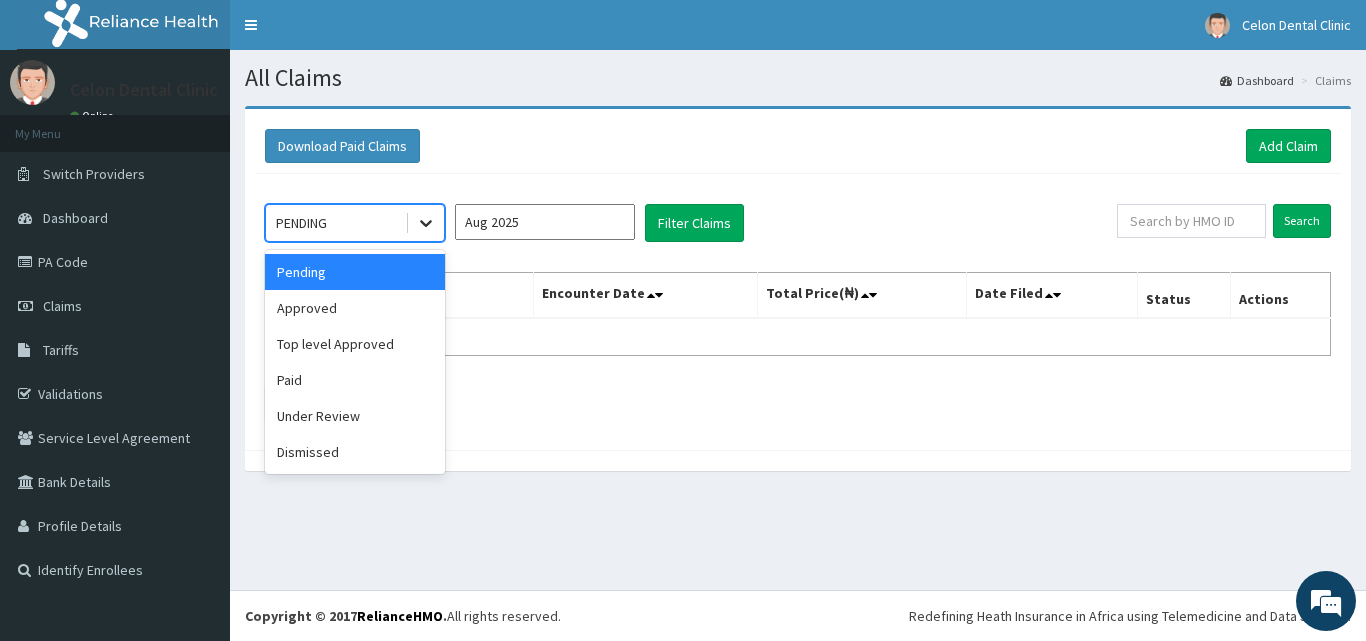 click 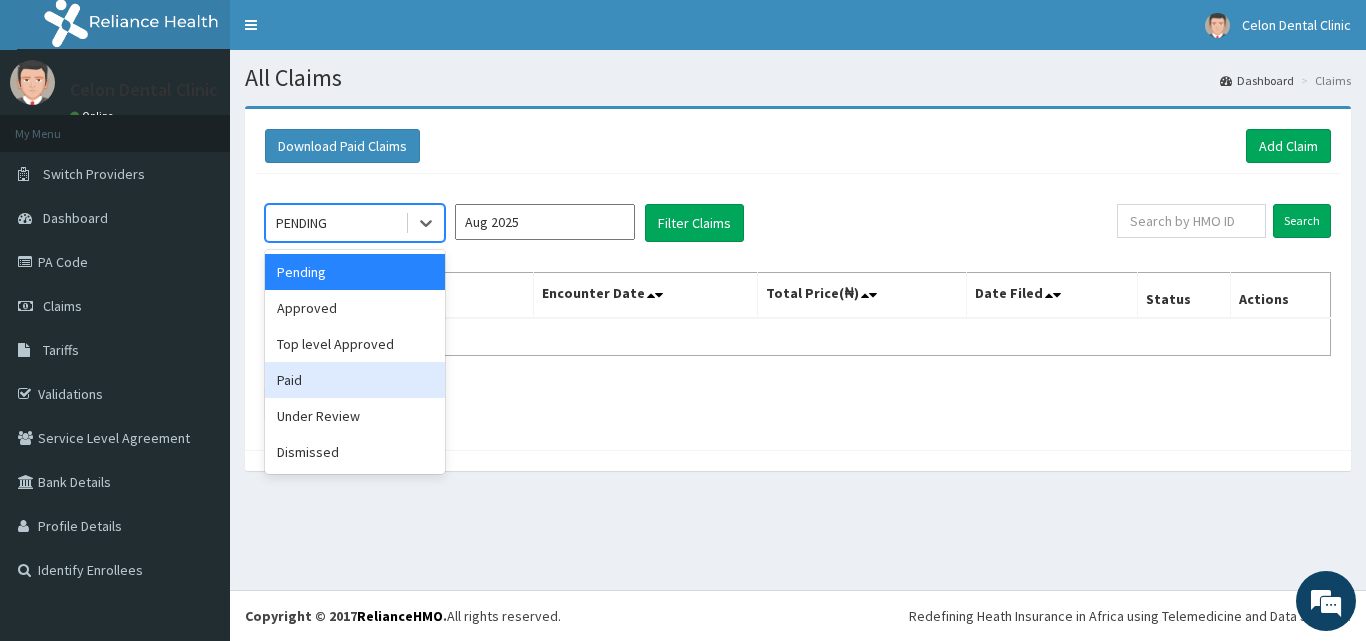 click on "Paid" at bounding box center [355, 380] 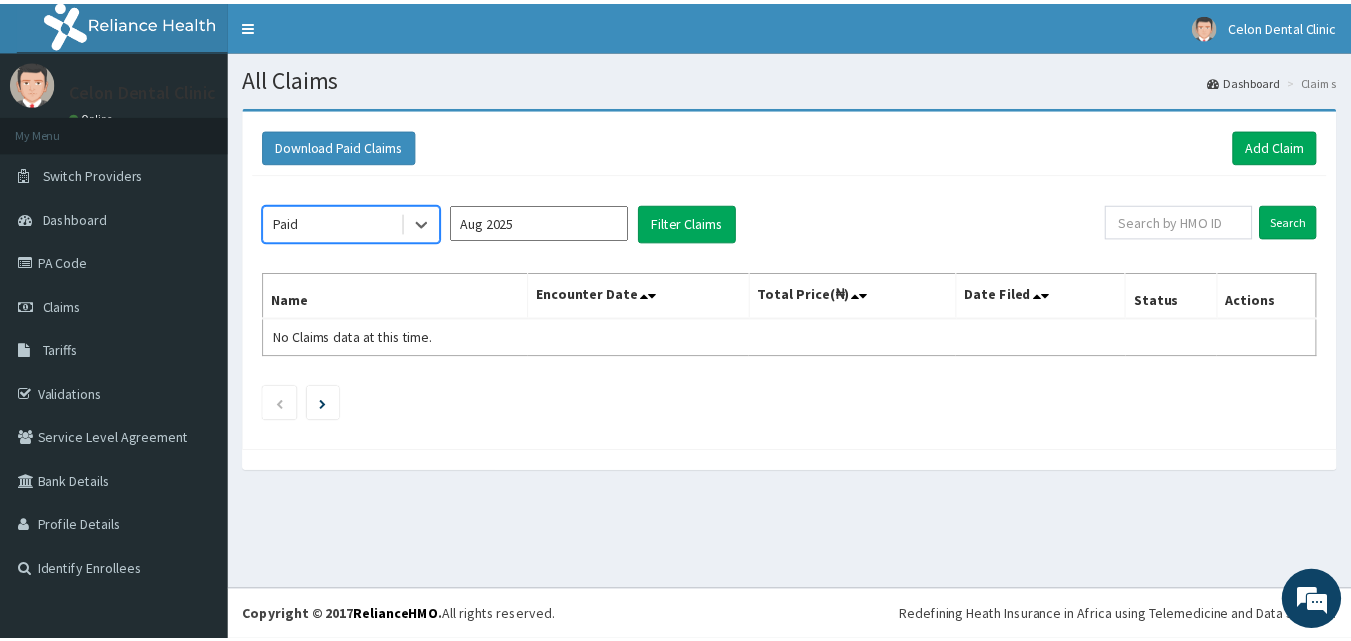 scroll, scrollTop: 0, scrollLeft: 0, axis: both 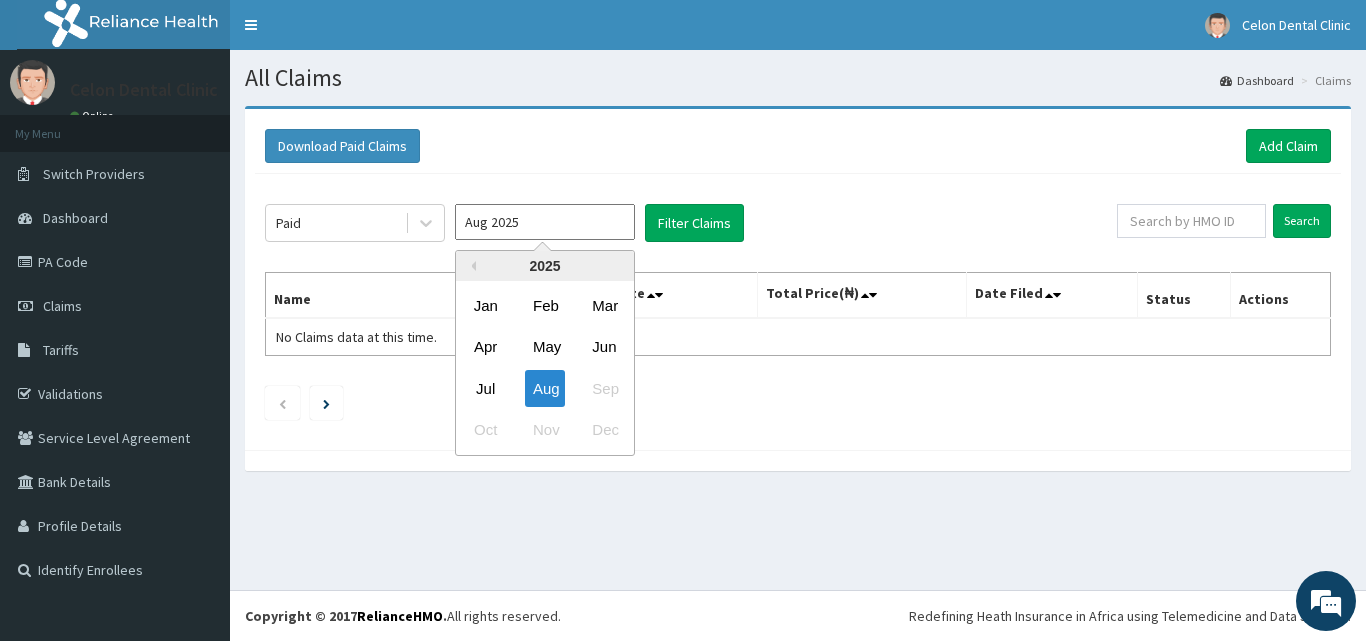 click on "Aug 2025" at bounding box center [545, 222] 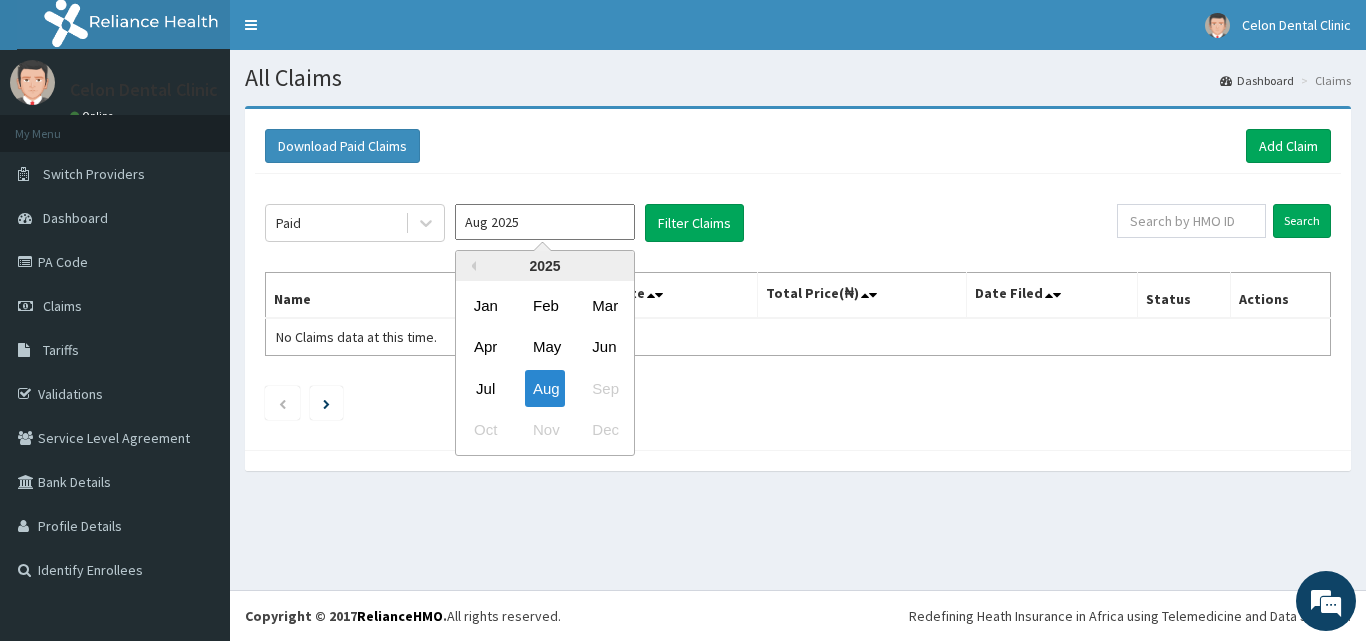 drag, startPoint x: 502, startPoint y: 388, endPoint x: 506, endPoint y: 374, distance: 14.56022 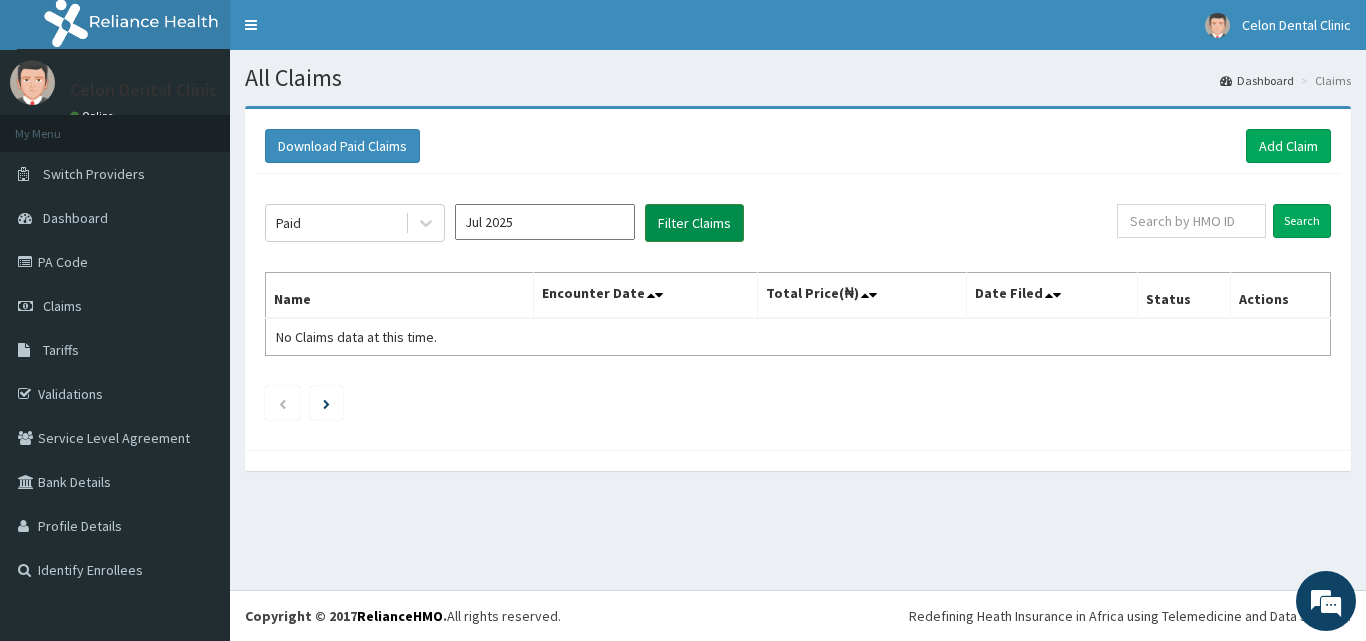 click on "Filter Claims" at bounding box center [694, 223] 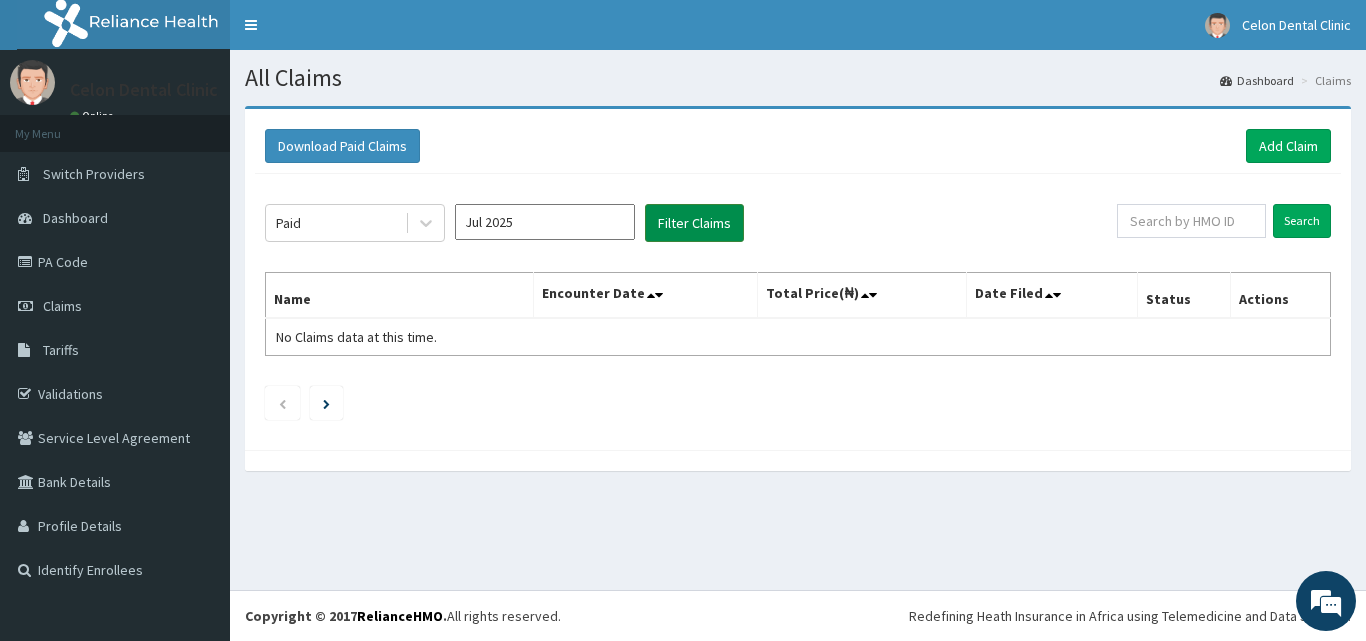 click on "Filter Claims" at bounding box center [694, 223] 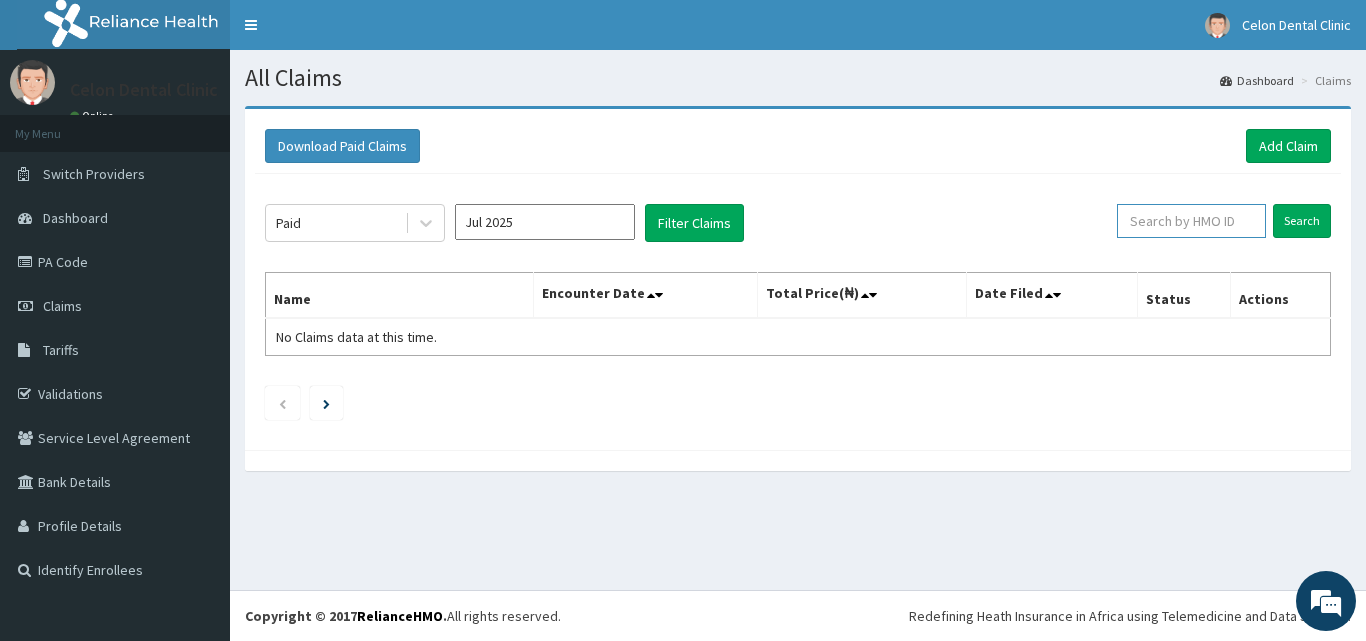 click at bounding box center (1191, 221) 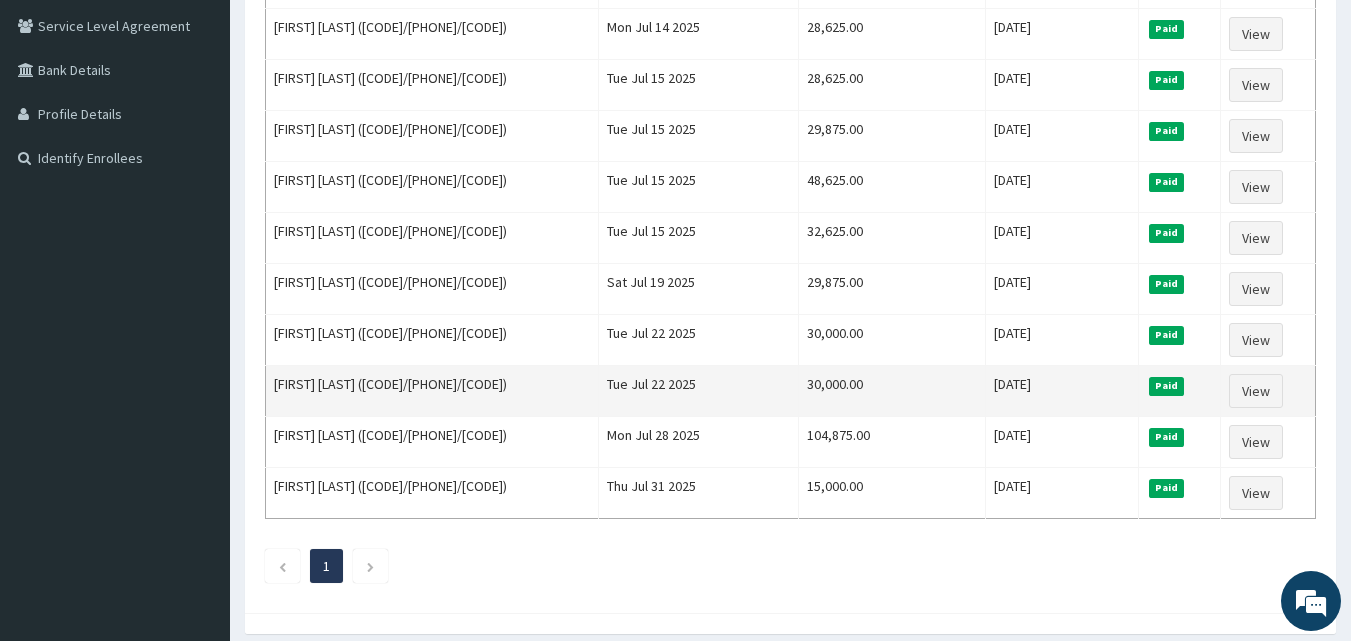 scroll, scrollTop: 491, scrollLeft: 0, axis: vertical 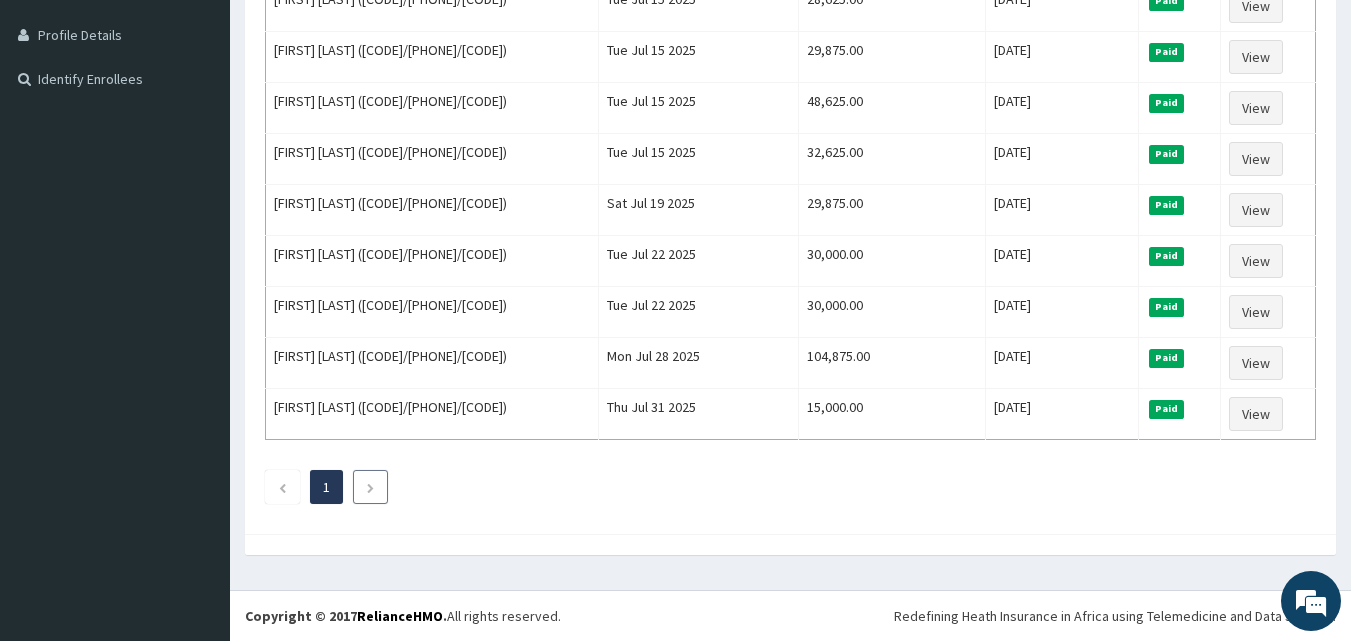 click at bounding box center (370, 487) 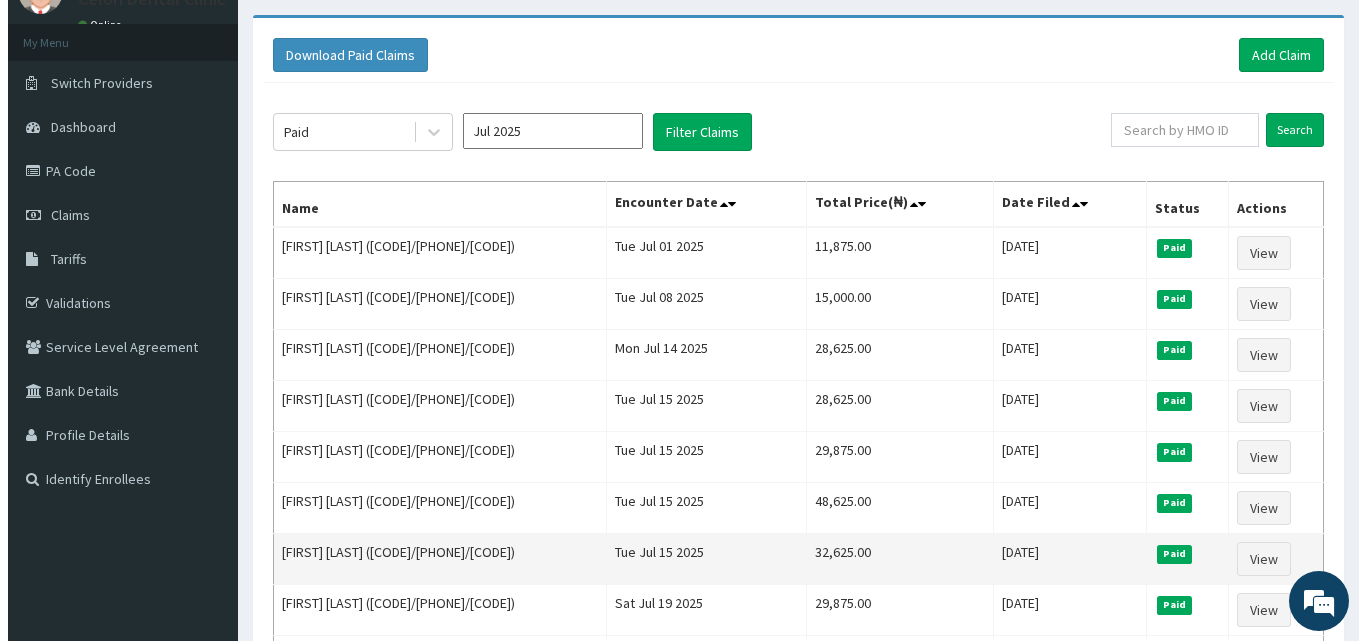scroll, scrollTop: 0, scrollLeft: 0, axis: both 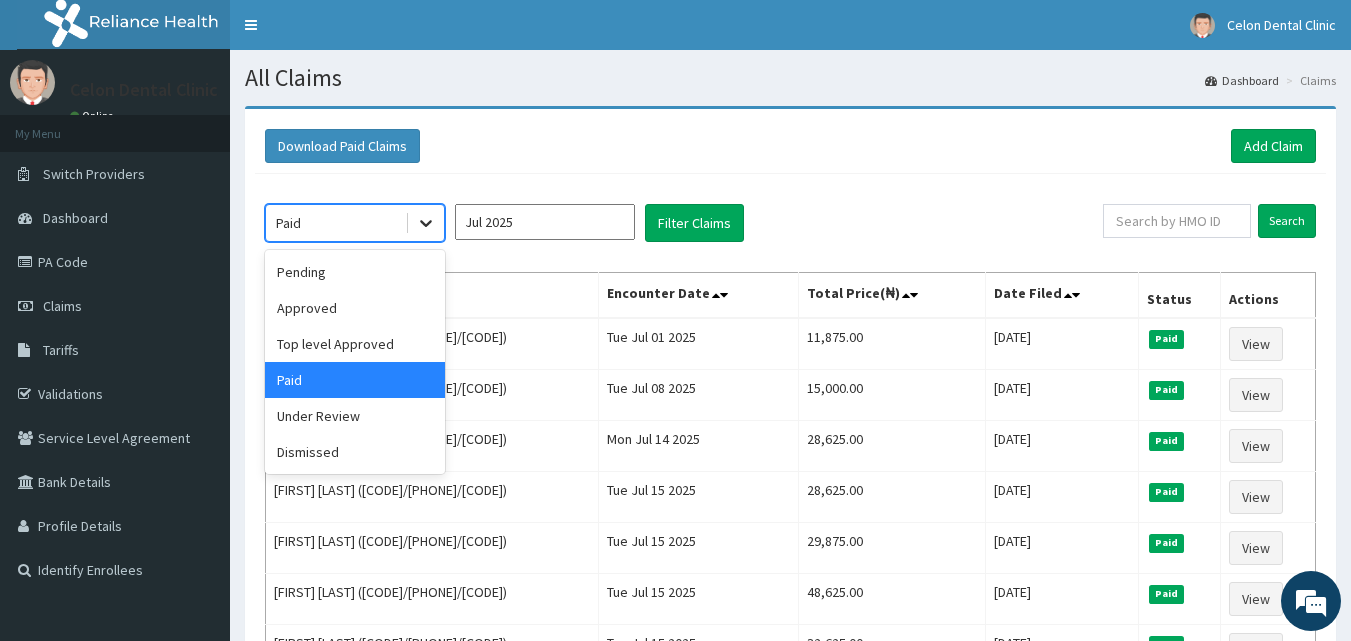drag, startPoint x: 424, startPoint y: 213, endPoint x: 426, endPoint y: 246, distance: 33.06055 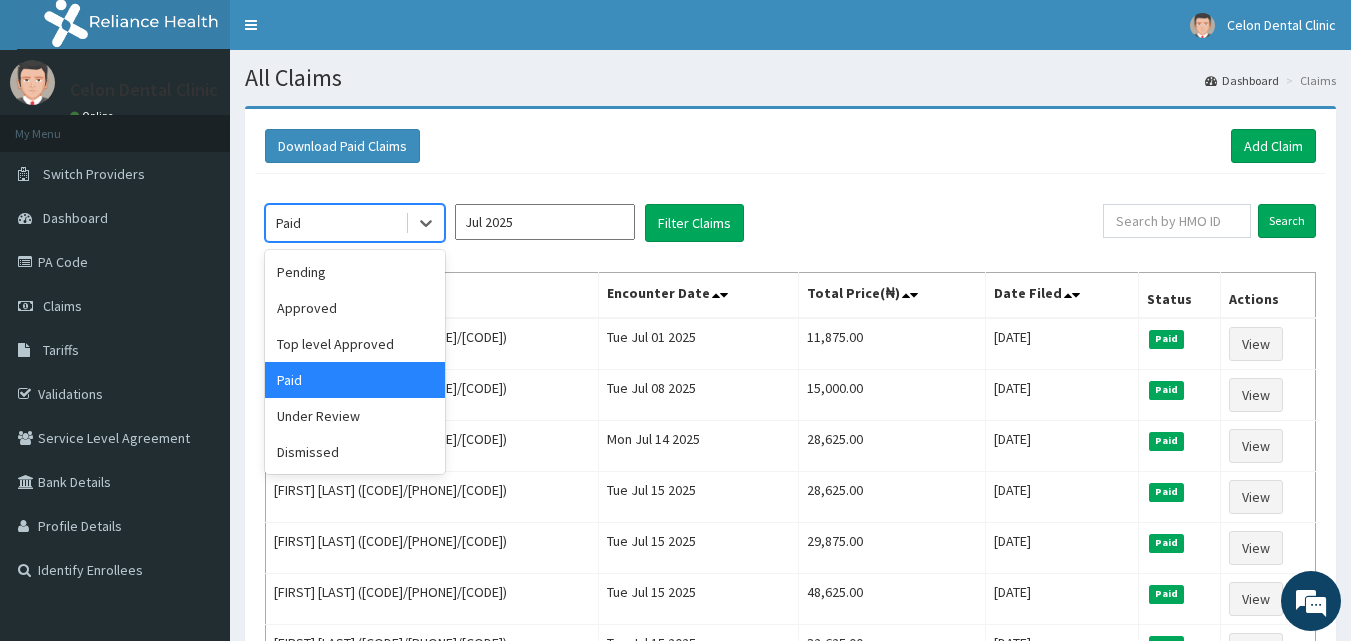 click 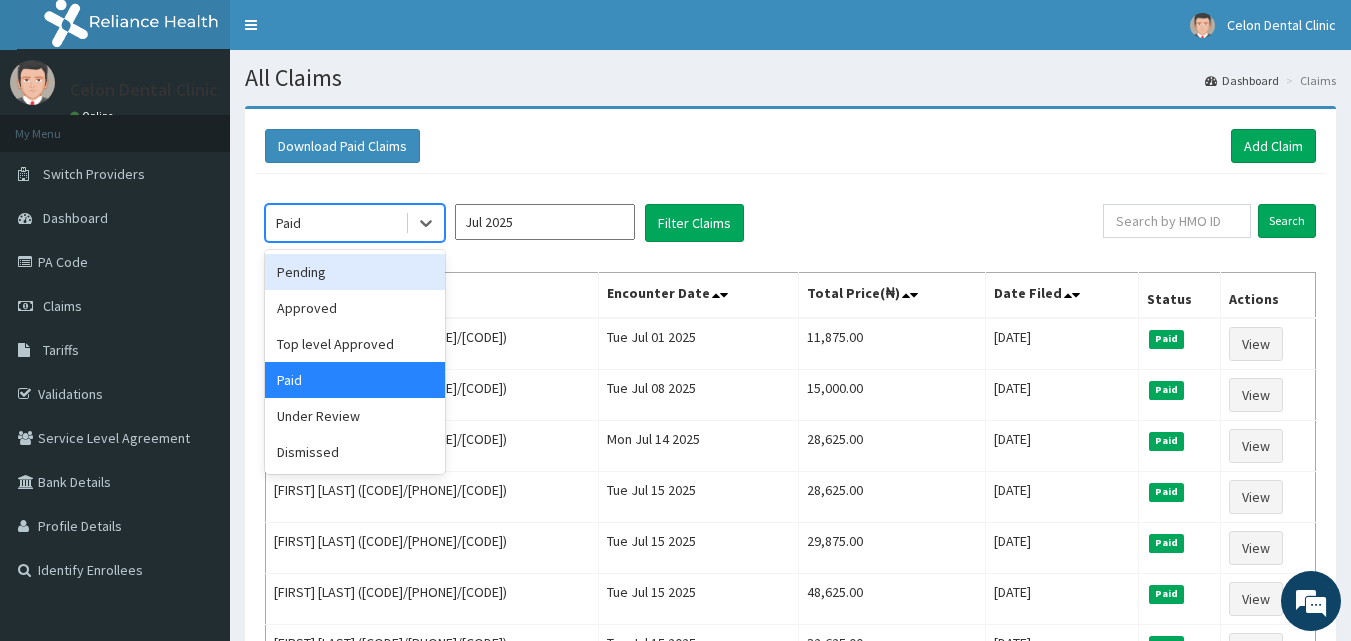 click on "Pending" at bounding box center (355, 272) 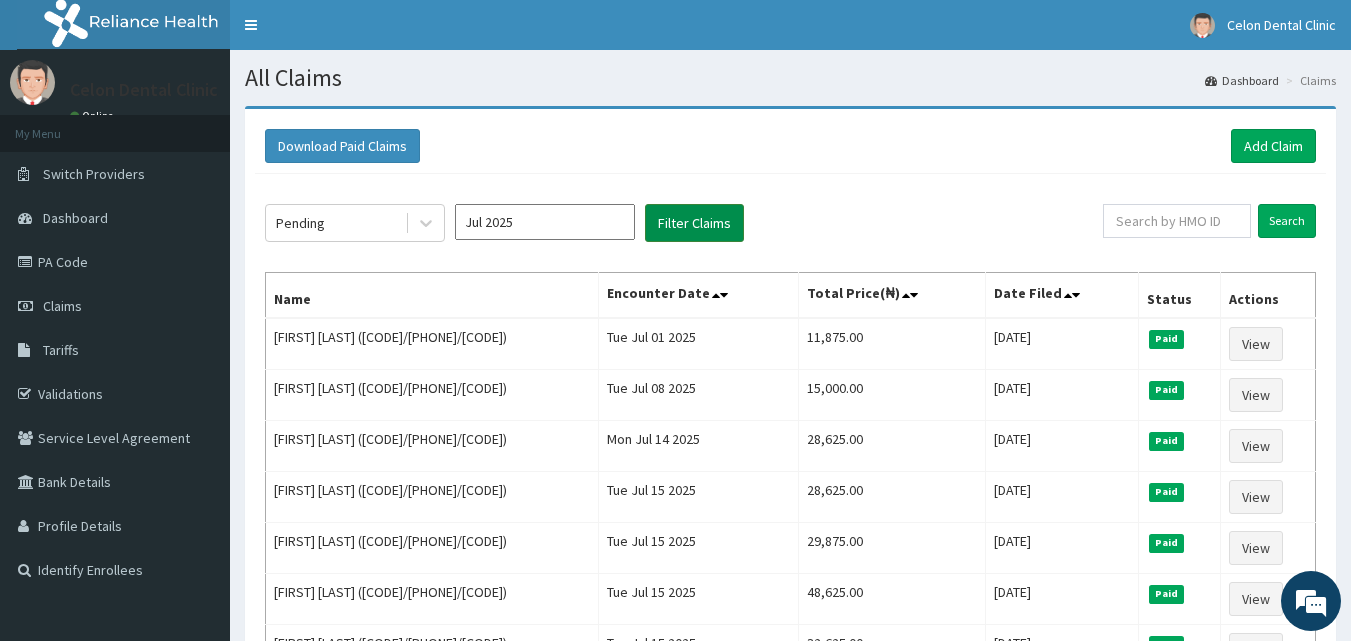 click on "Filter Claims" at bounding box center [694, 223] 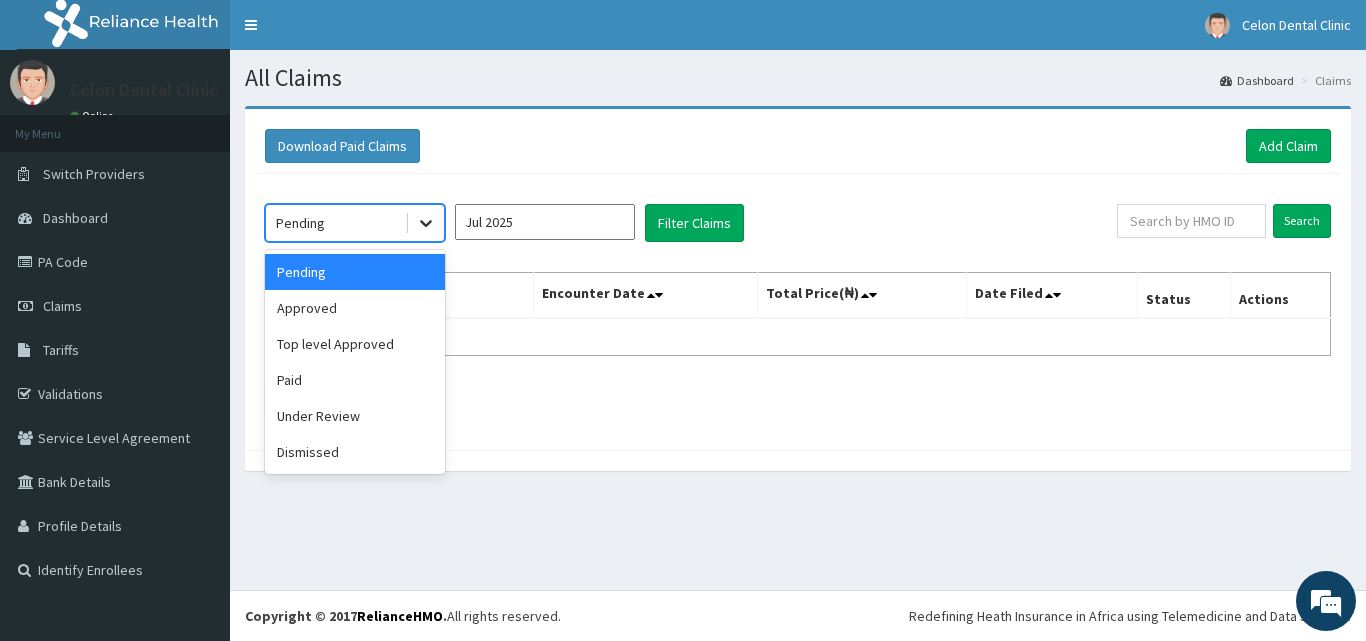 click 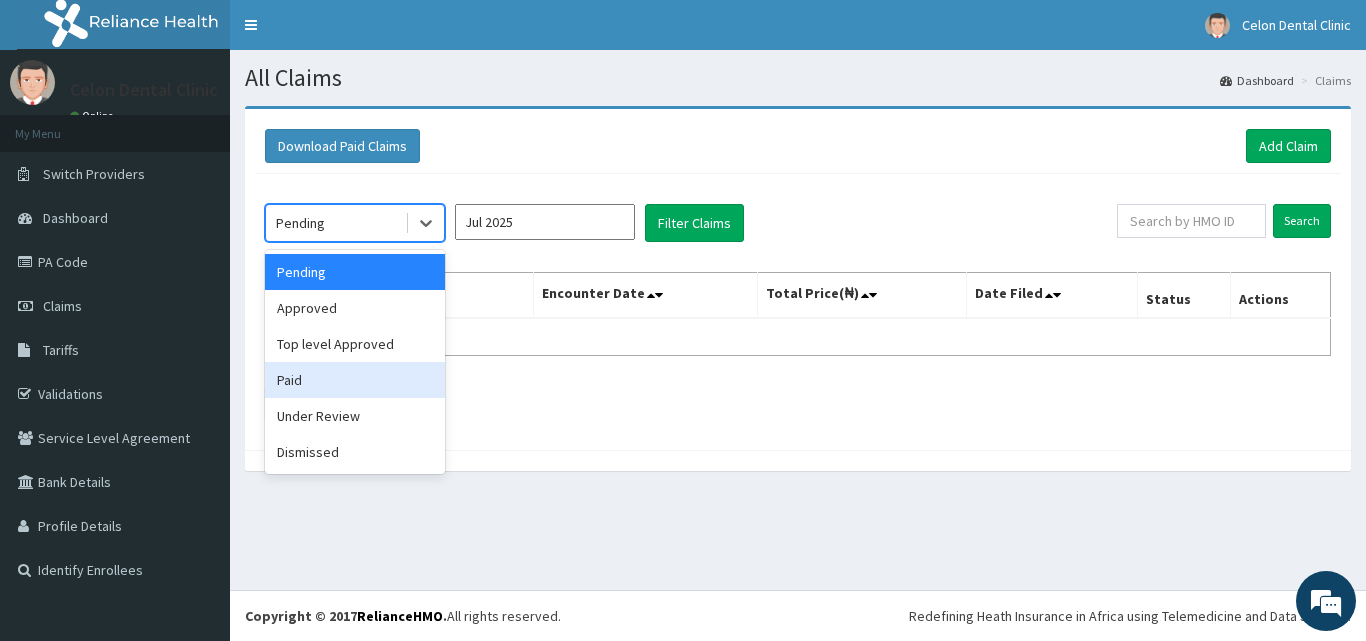 click on "Paid" at bounding box center (355, 380) 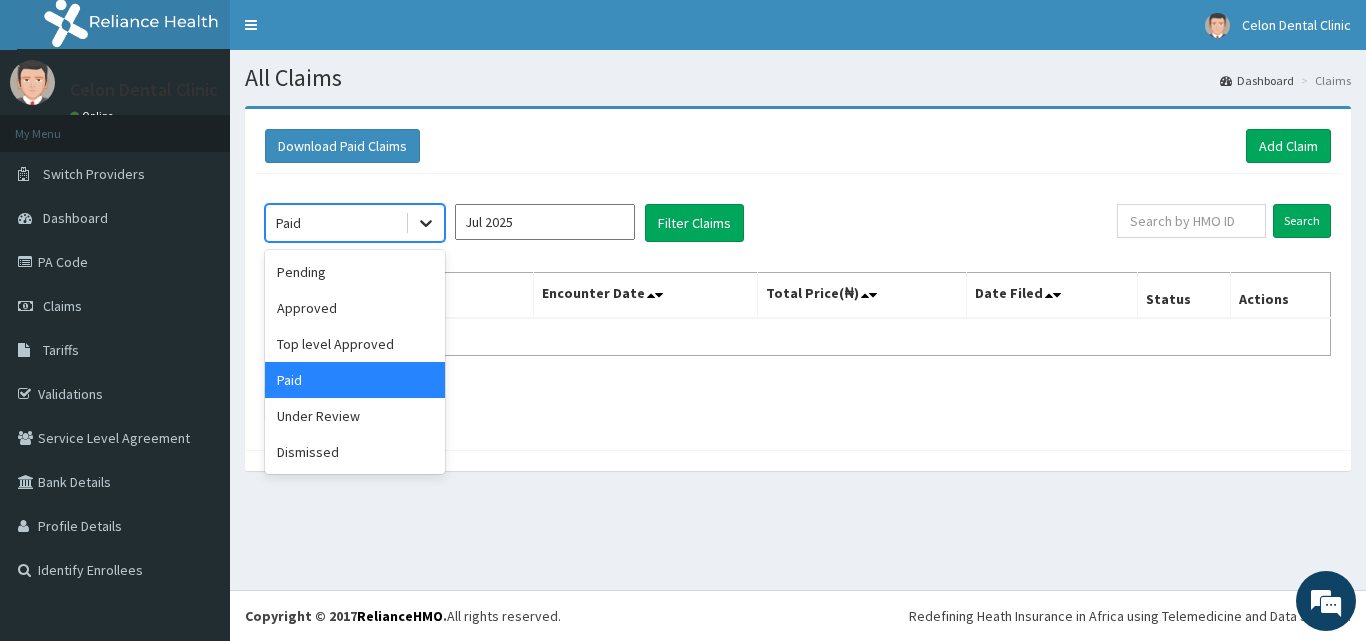 click 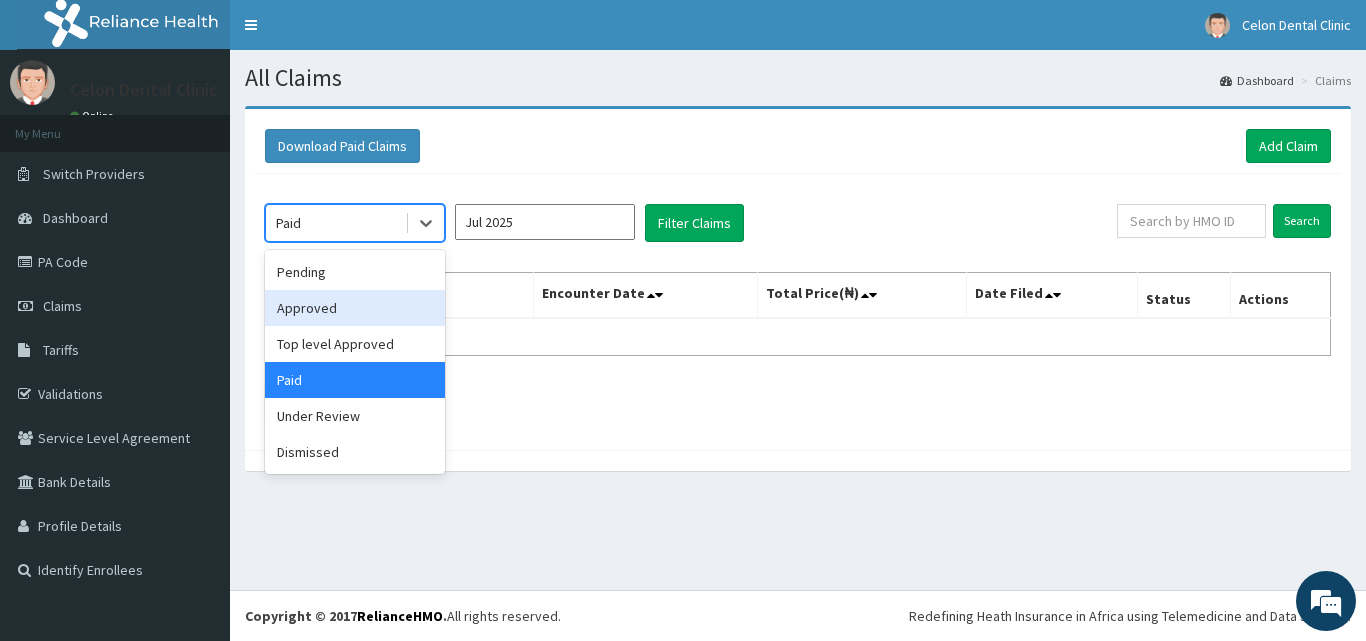 click on "Approved" at bounding box center [355, 308] 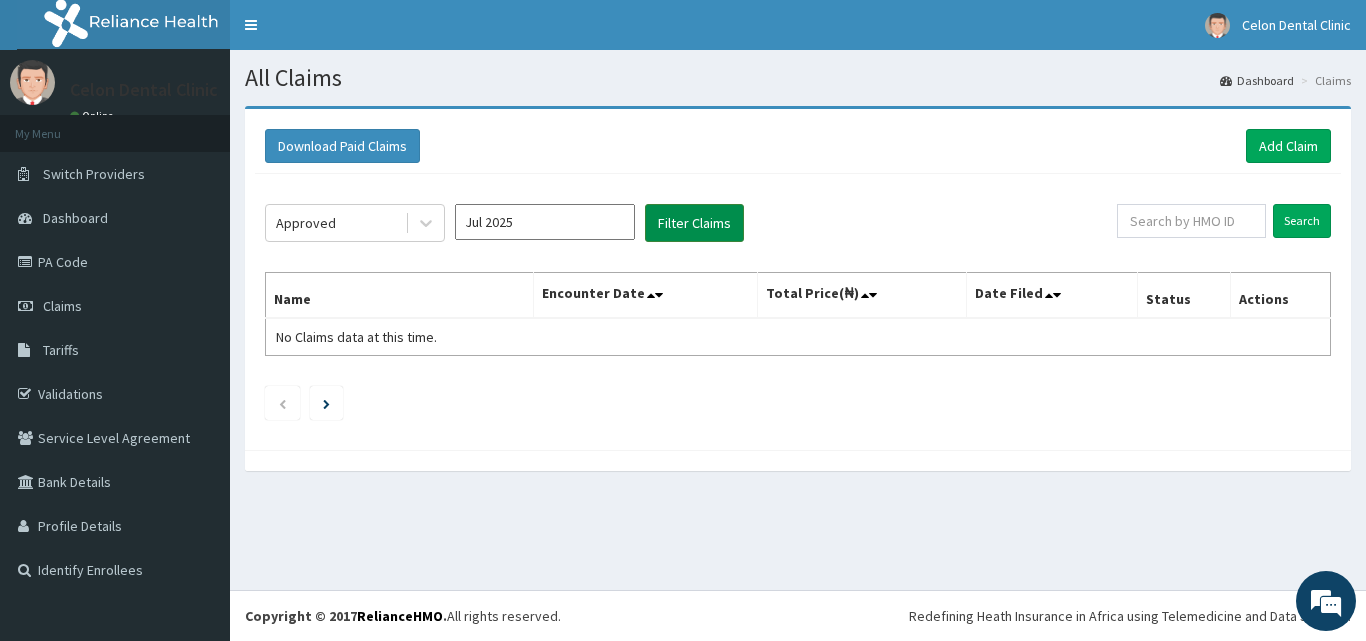 click on "Filter Claims" at bounding box center (694, 223) 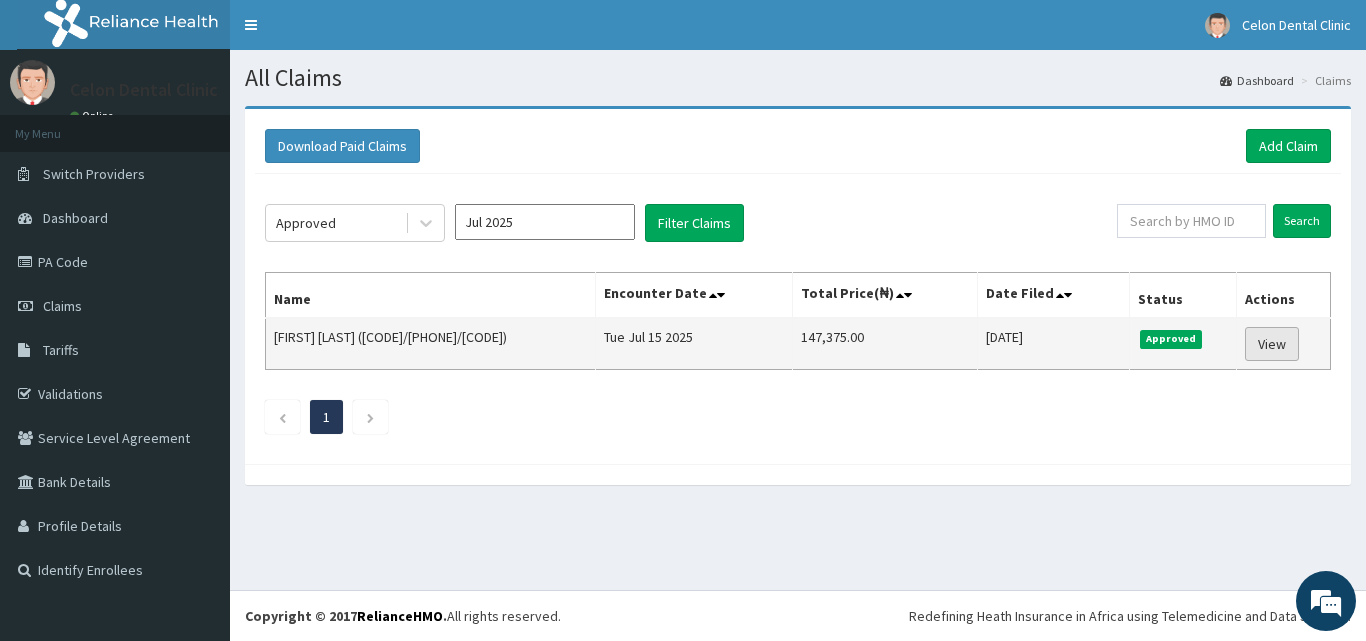 click on "View" at bounding box center [1272, 344] 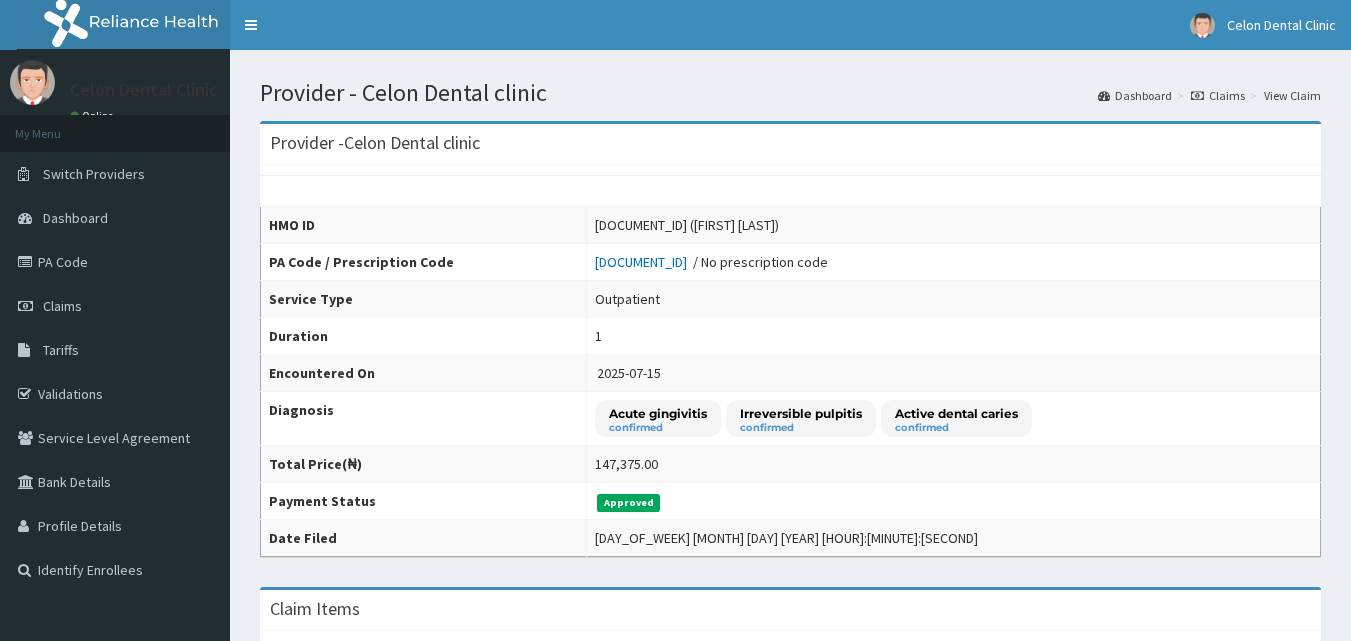 scroll, scrollTop: 0, scrollLeft: 0, axis: both 